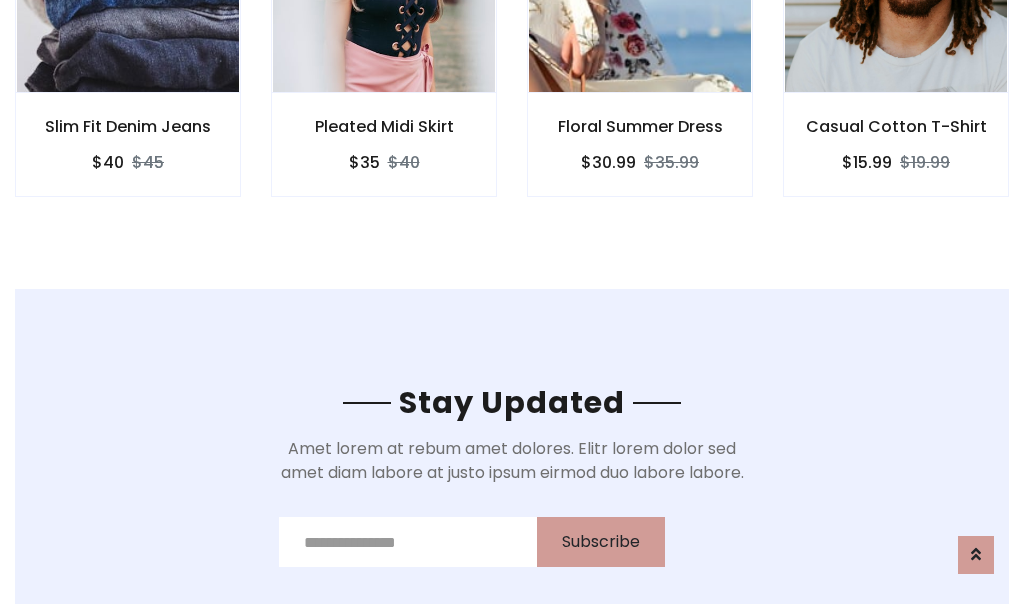 scroll, scrollTop: 3012, scrollLeft: 0, axis: vertical 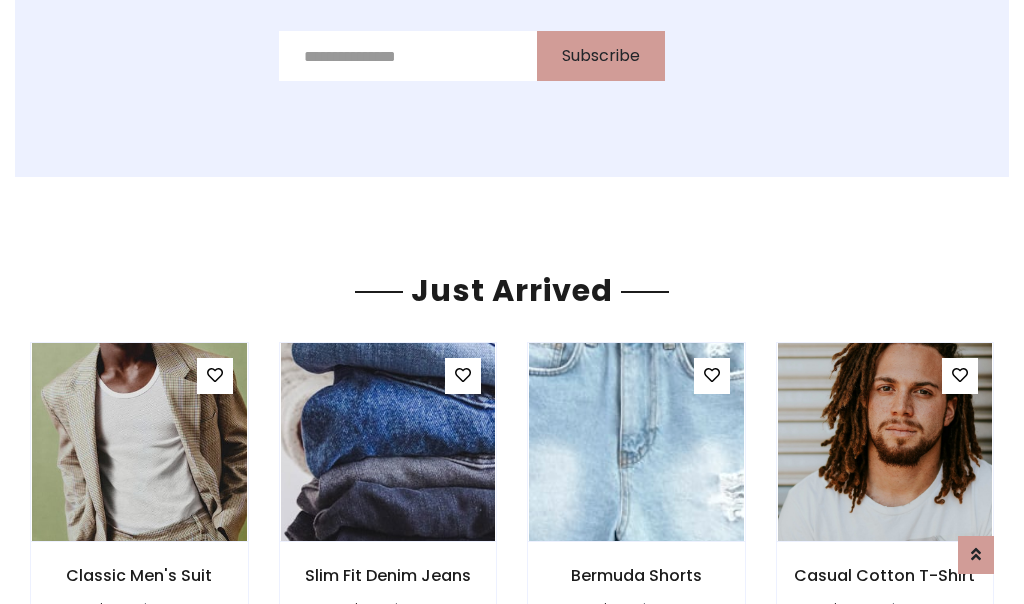 click on "Floral Summer Dress
$30.99
$35.99" at bounding box center (640, -428) 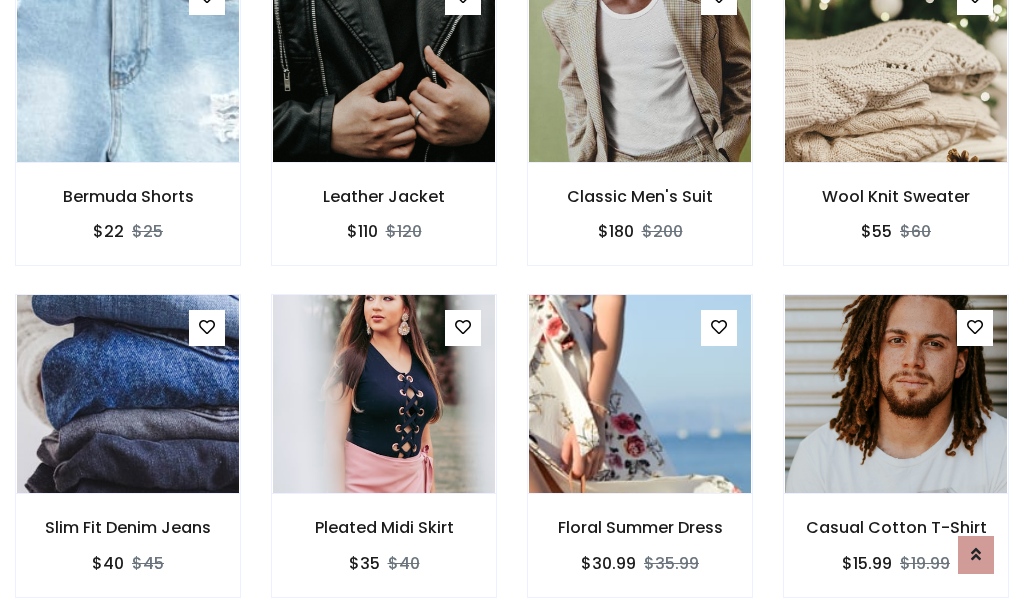 click on "Floral Summer Dress
$30.99
$35.99" at bounding box center [640, 459] 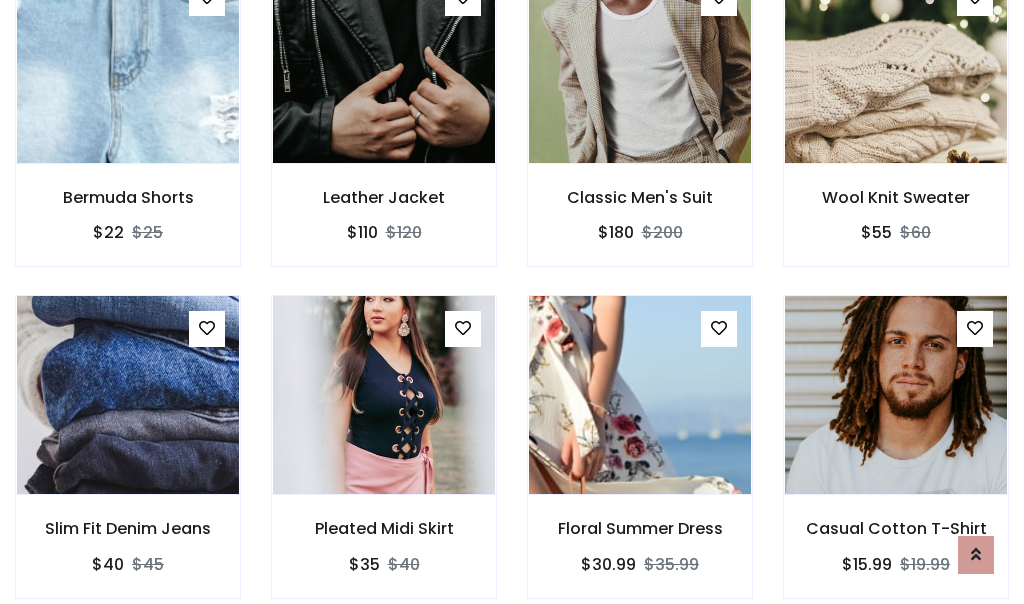 click on "Floral Summer Dress
$30.99
$35.99" at bounding box center [640, 460] 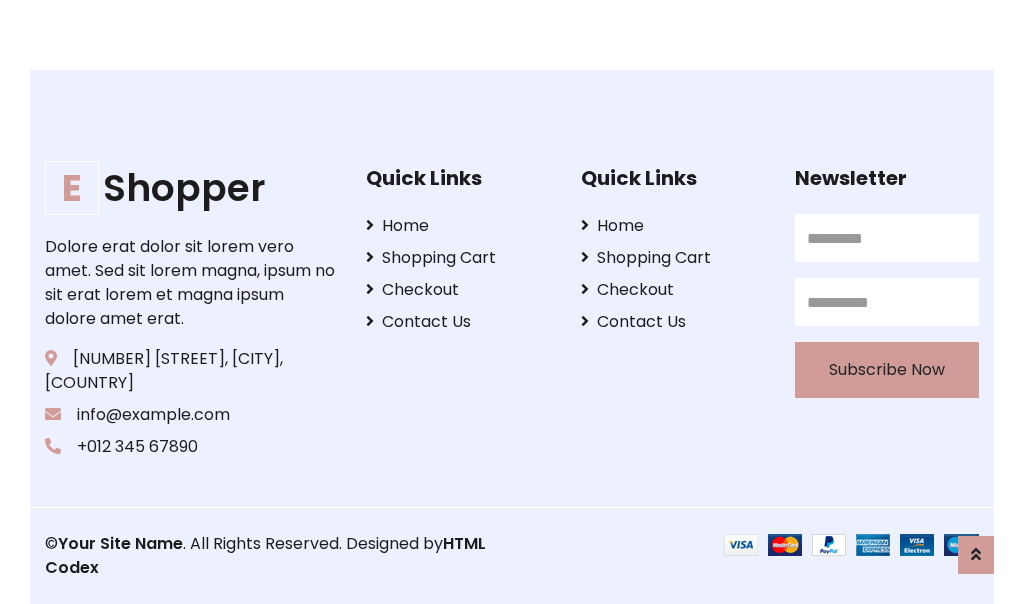 scroll, scrollTop: 3807, scrollLeft: 0, axis: vertical 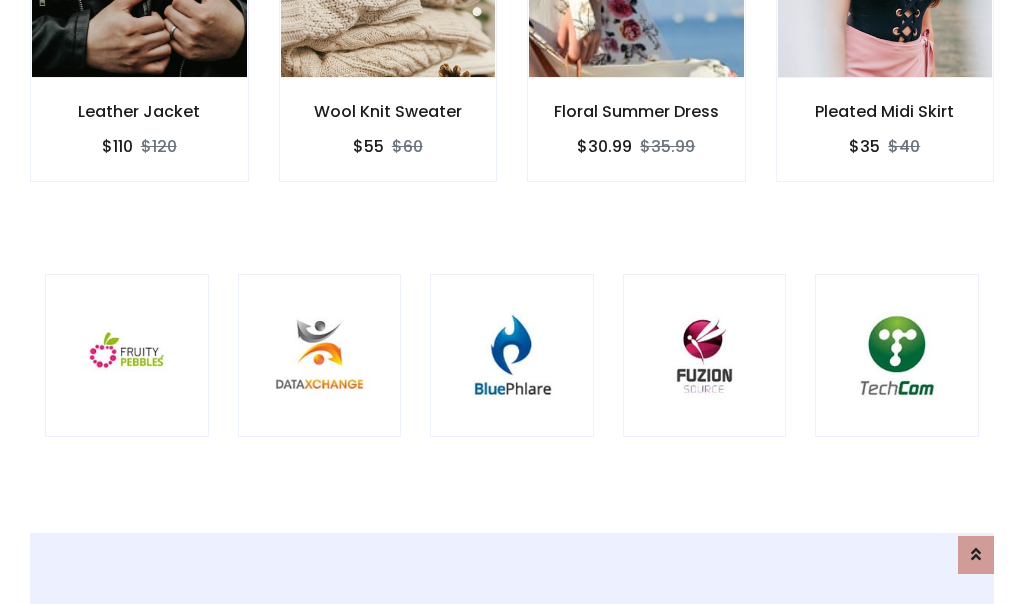 click at bounding box center [512, 356] 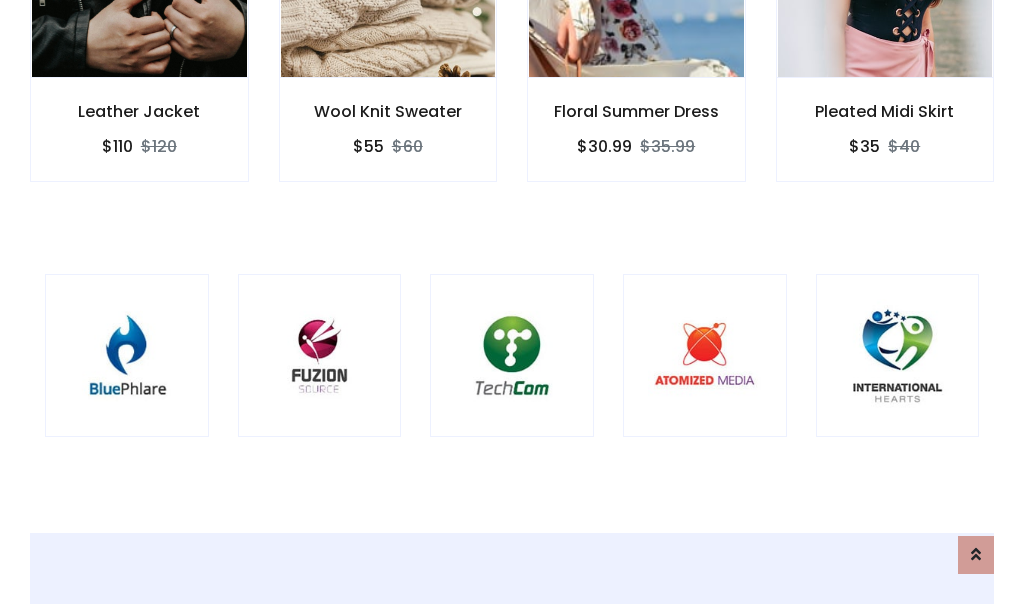 click at bounding box center (512, 356) 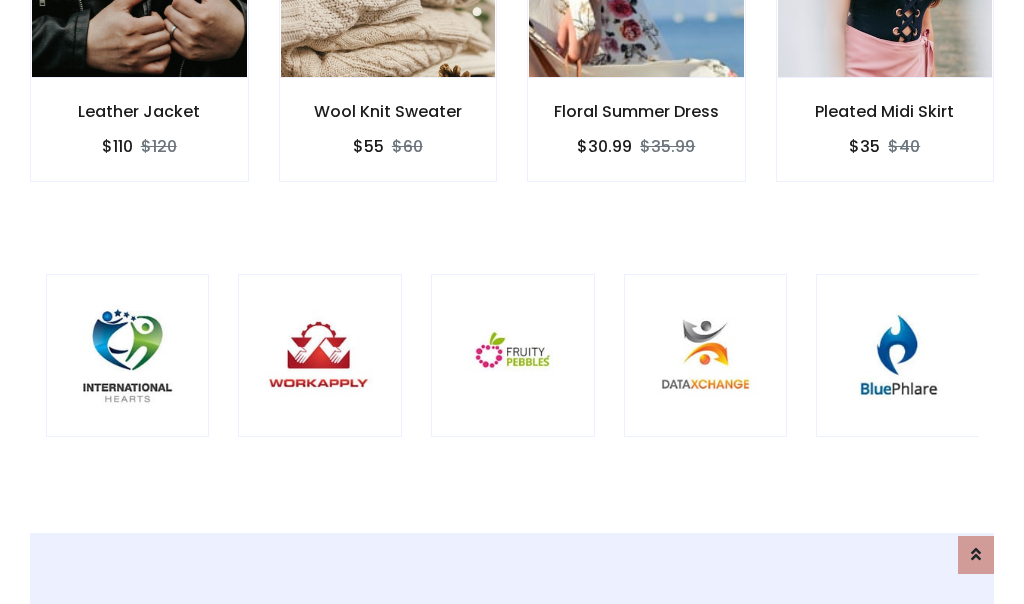 click at bounding box center (513, 356) 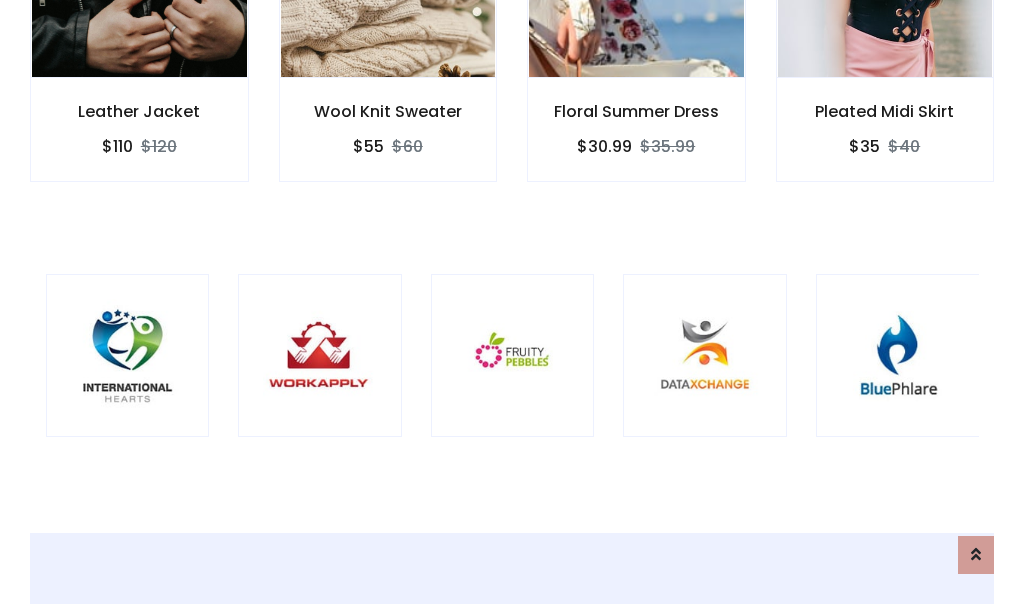 scroll, scrollTop: 0, scrollLeft: 0, axis: both 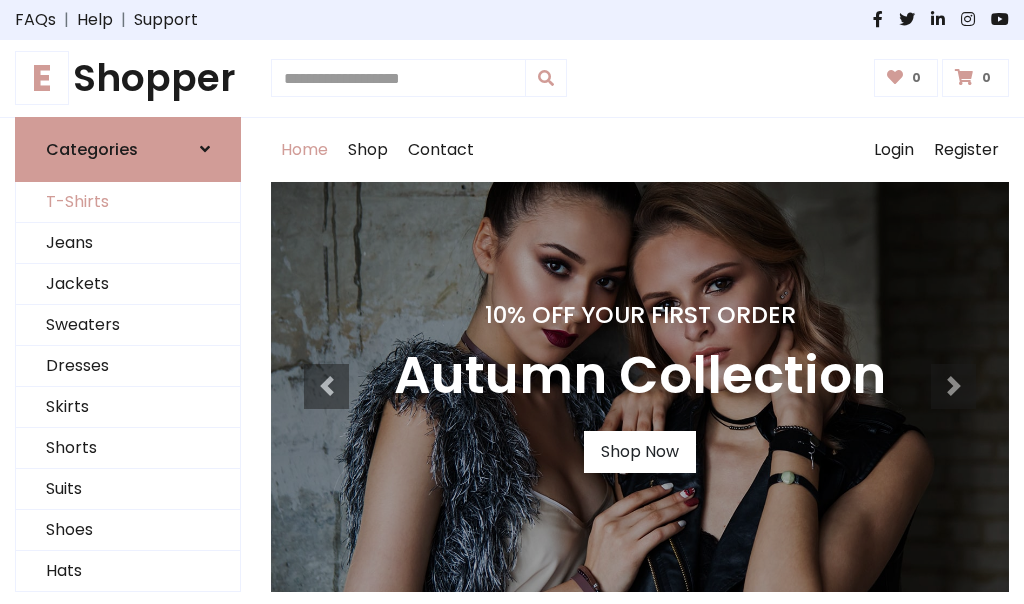 click on "T-Shirts" at bounding box center [128, 202] 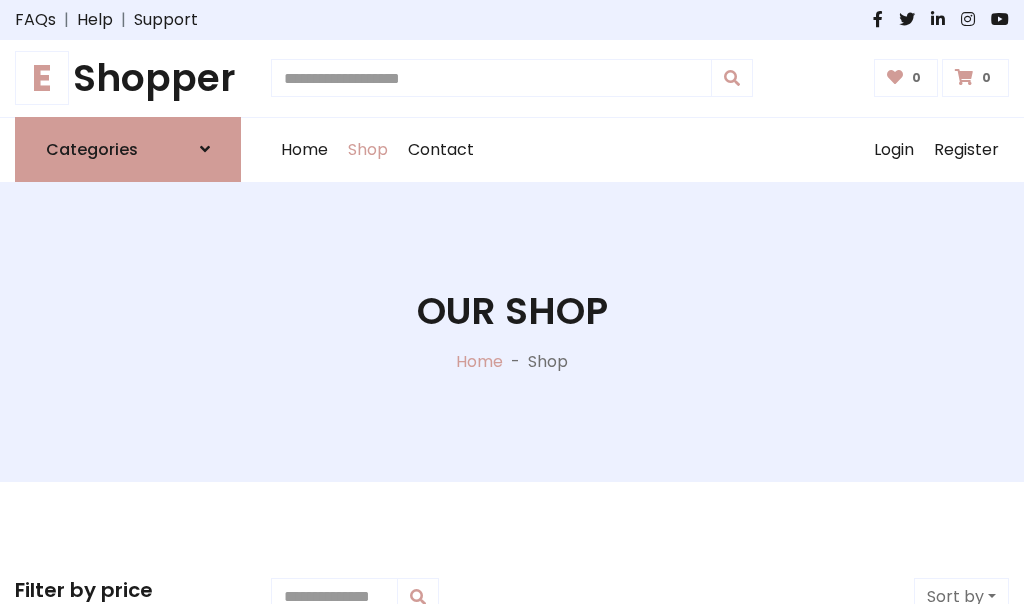 scroll, scrollTop: 802, scrollLeft: 0, axis: vertical 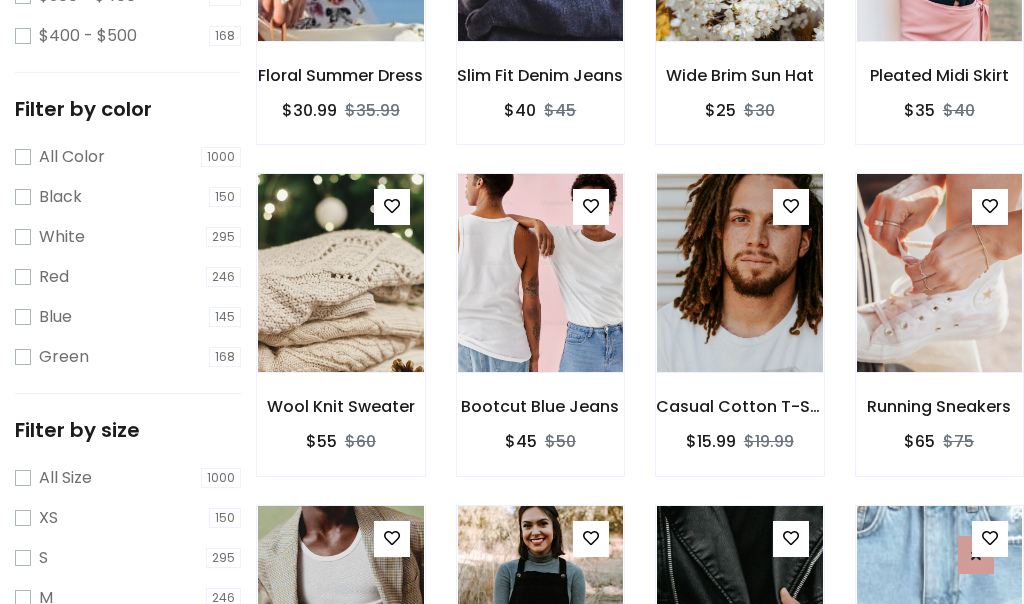 click at bounding box center (739, -58) 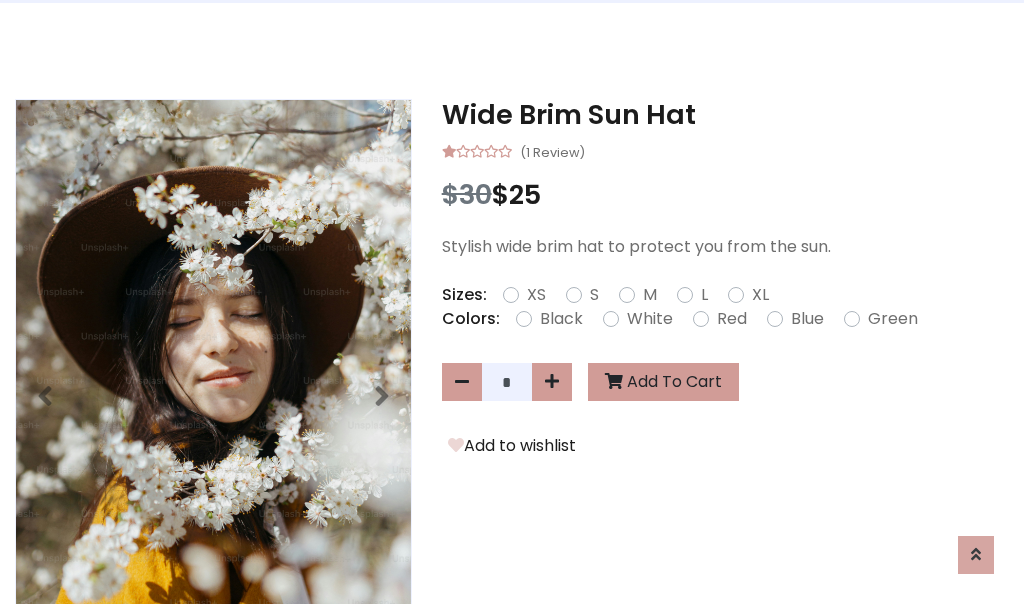scroll, scrollTop: 0, scrollLeft: 0, axis: both 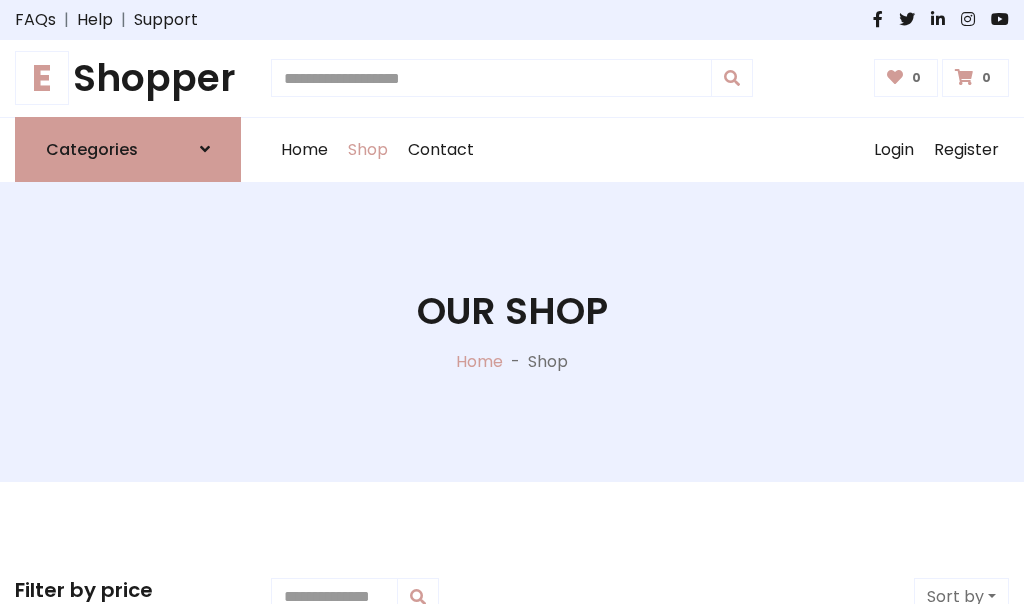 click on "E Shopper" at bounding box center [128, 78] 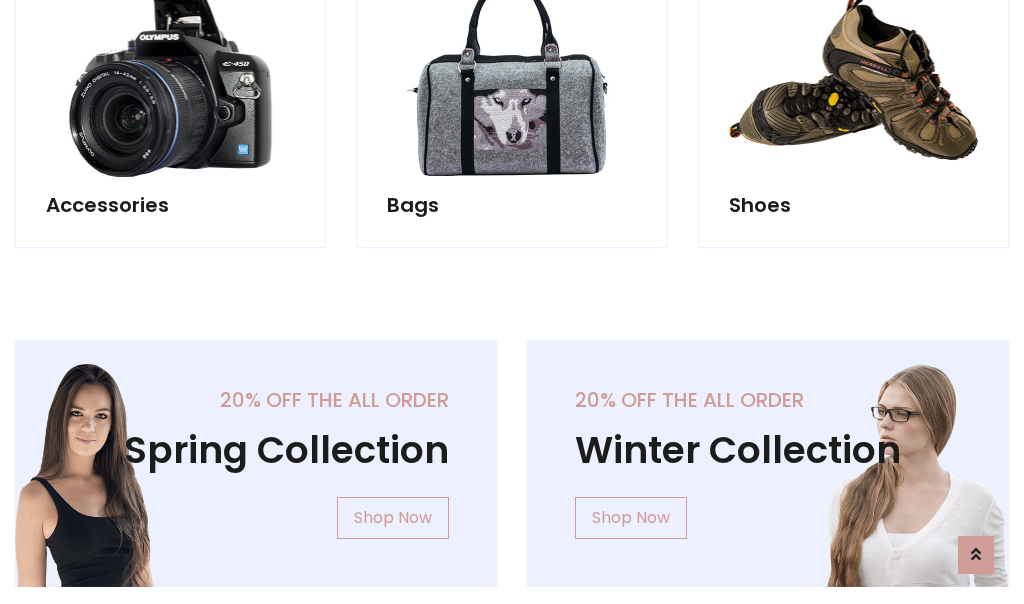 scroll, scrollTop: 1943, scrollLeft: 0, axis: vertical 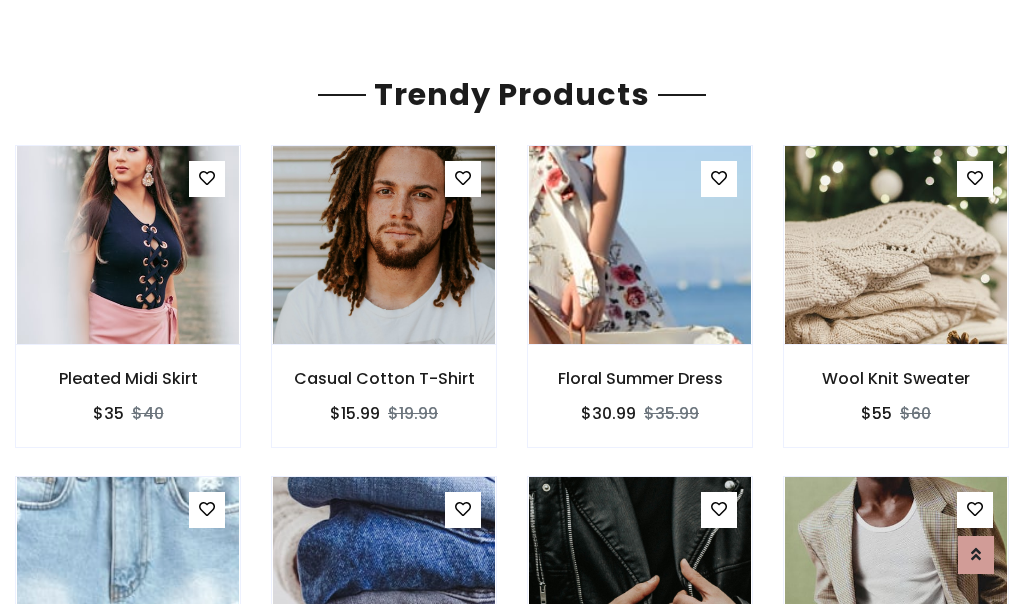 click on "Shop" at bounding box center (368, -1793) 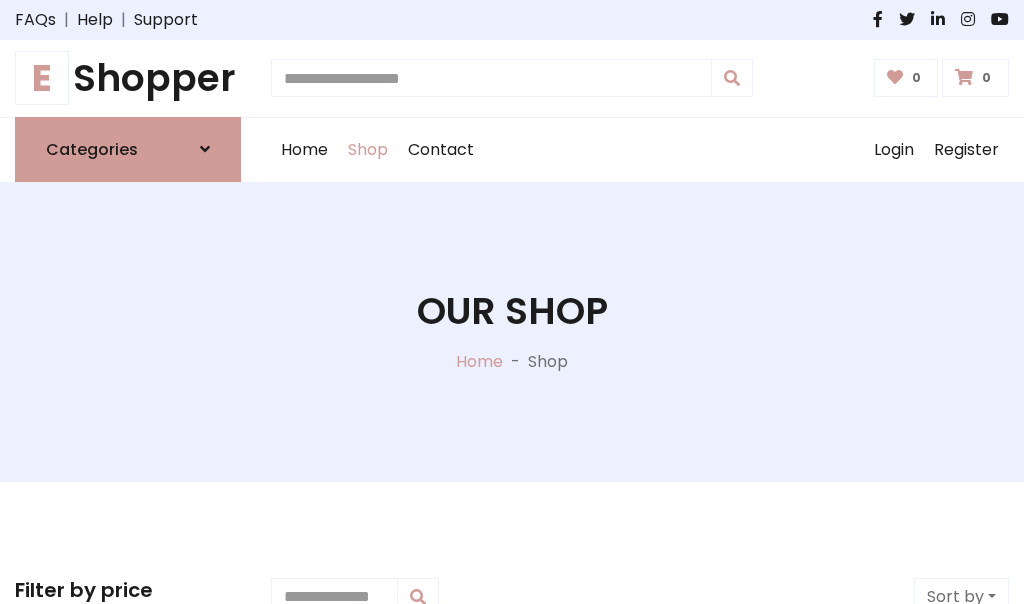 scroll, scrollTop: 0, scrollLeft: 0, axis: both 